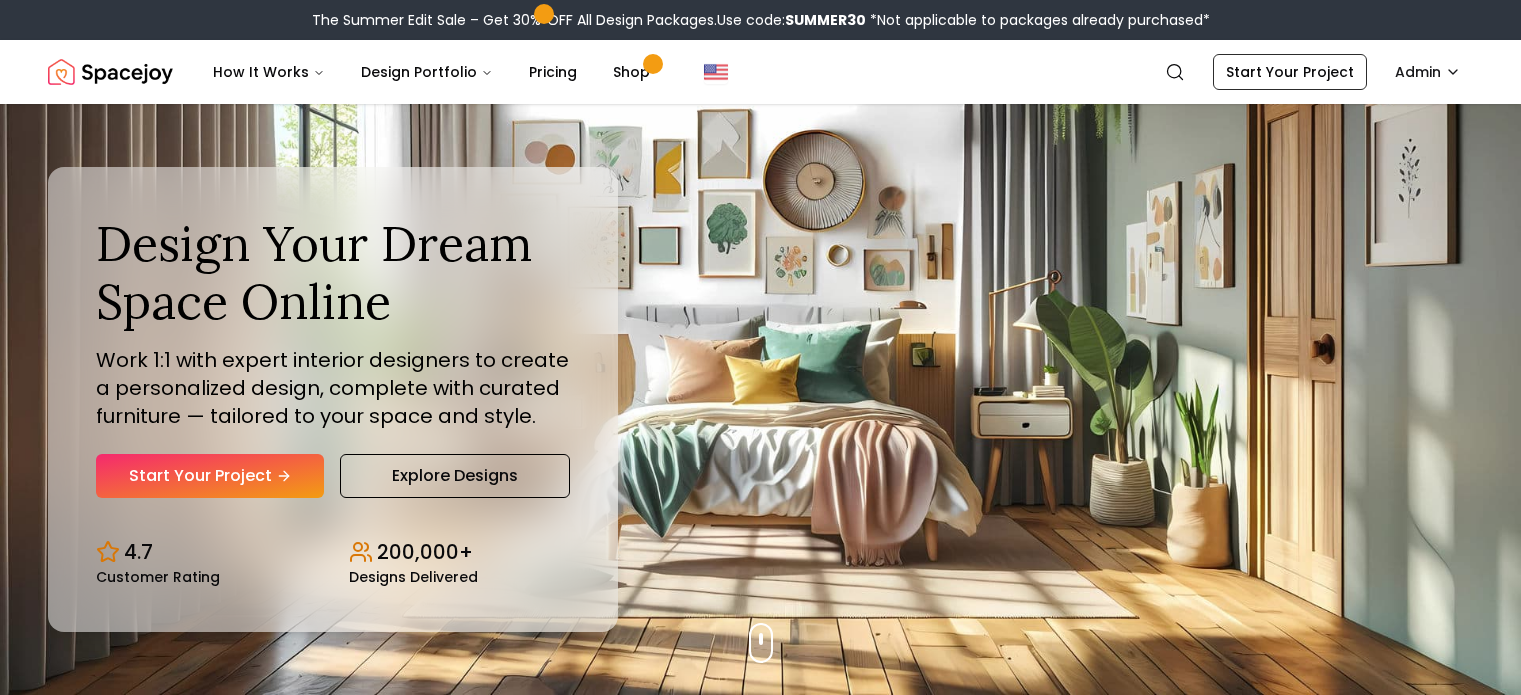 scroll, scrollTop: 0, scrollLeft: 0, axis: both 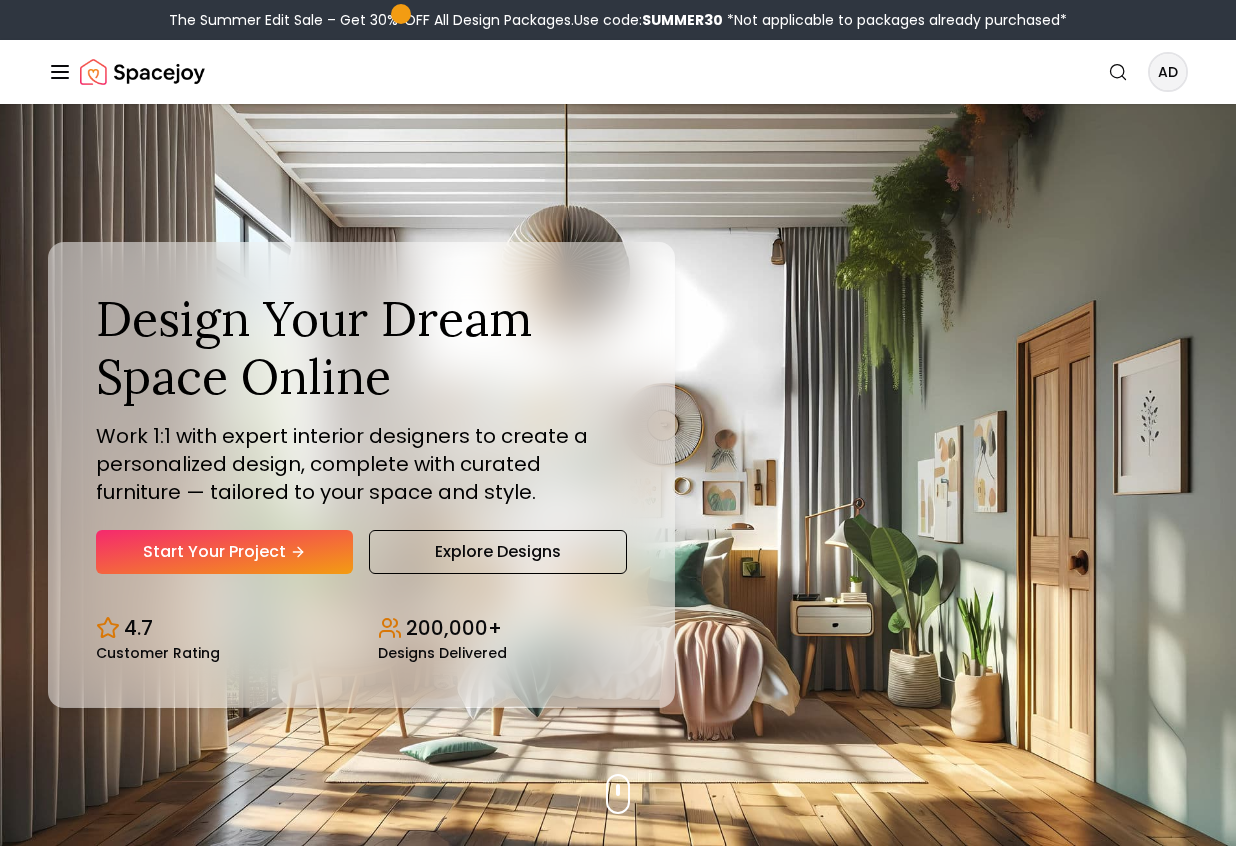 click on "Start Your Project" at bounding box center (224, 552) 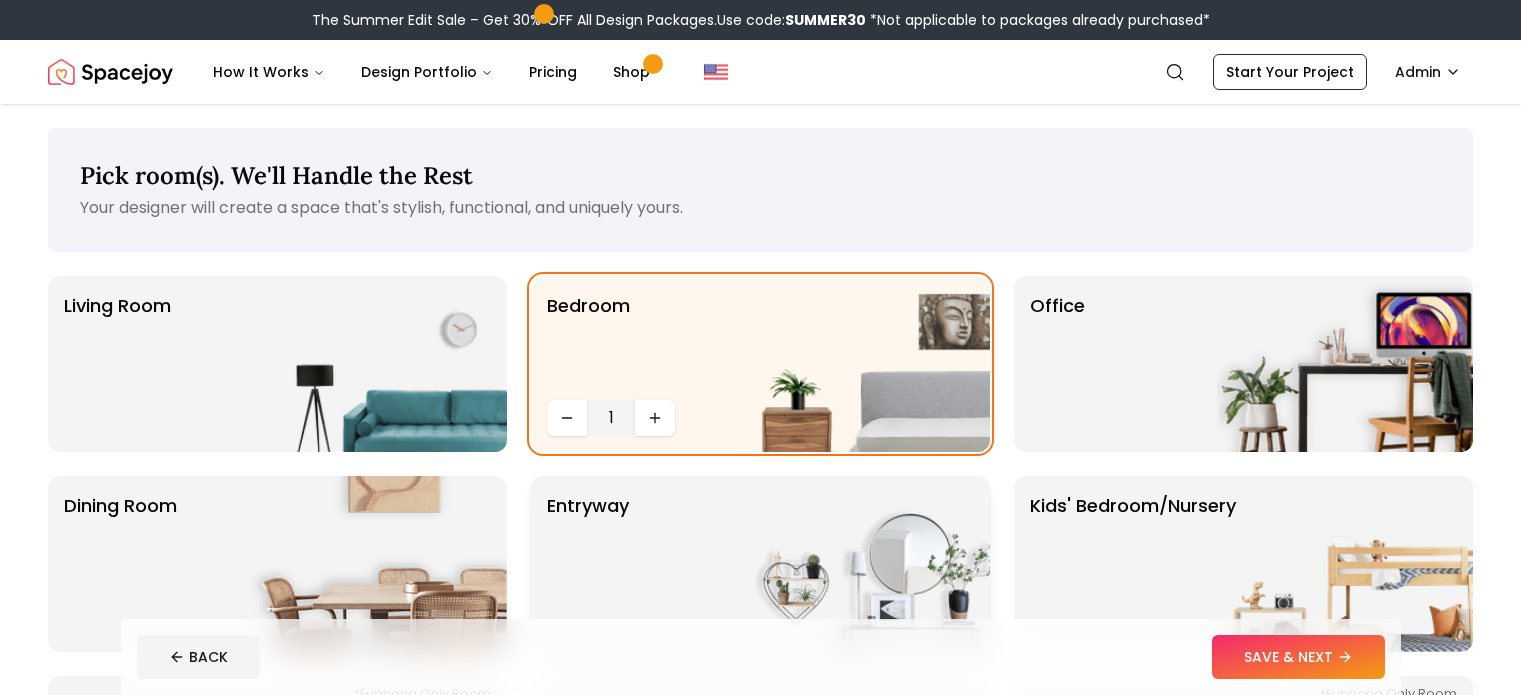 scroll, scrollTop: 0, scrollLeft: 0, axis: both 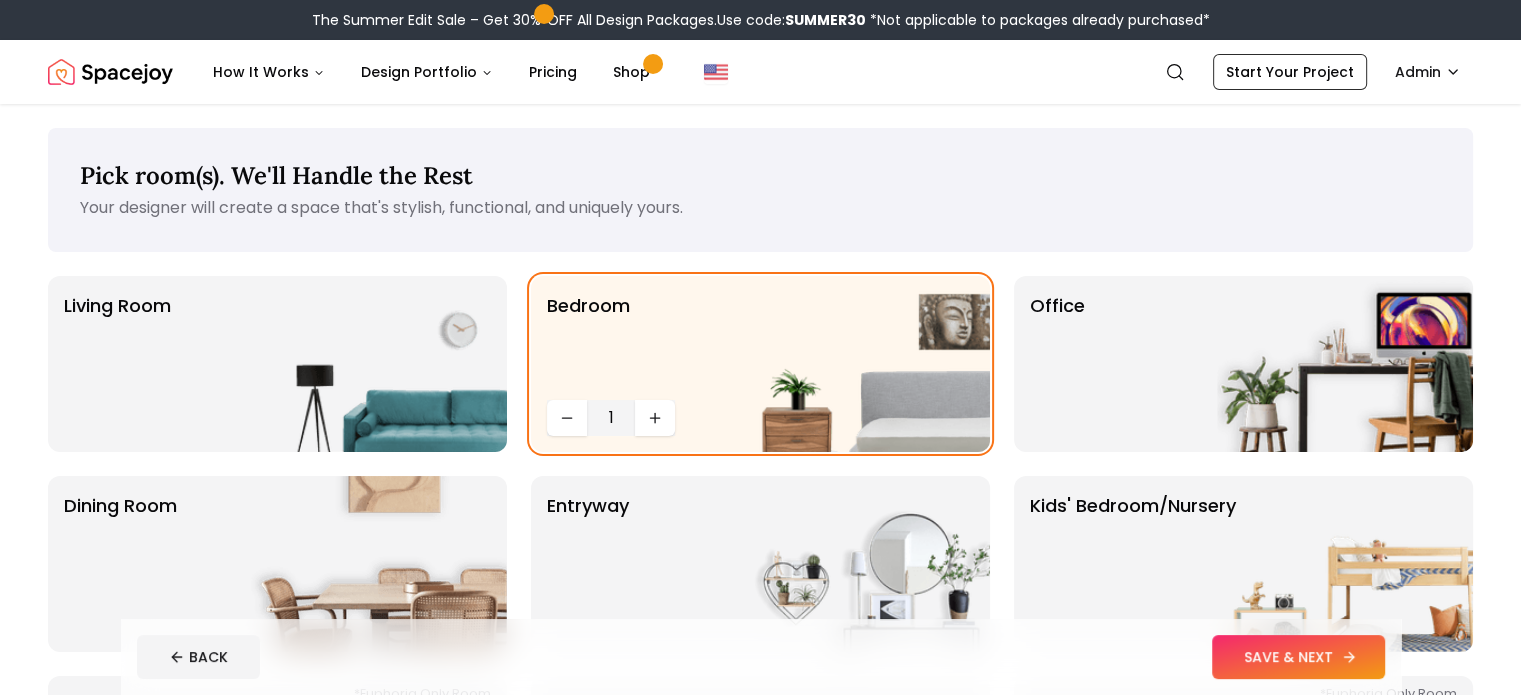 click on "SAVE & NEXT" at bounding box center (1298, 657) 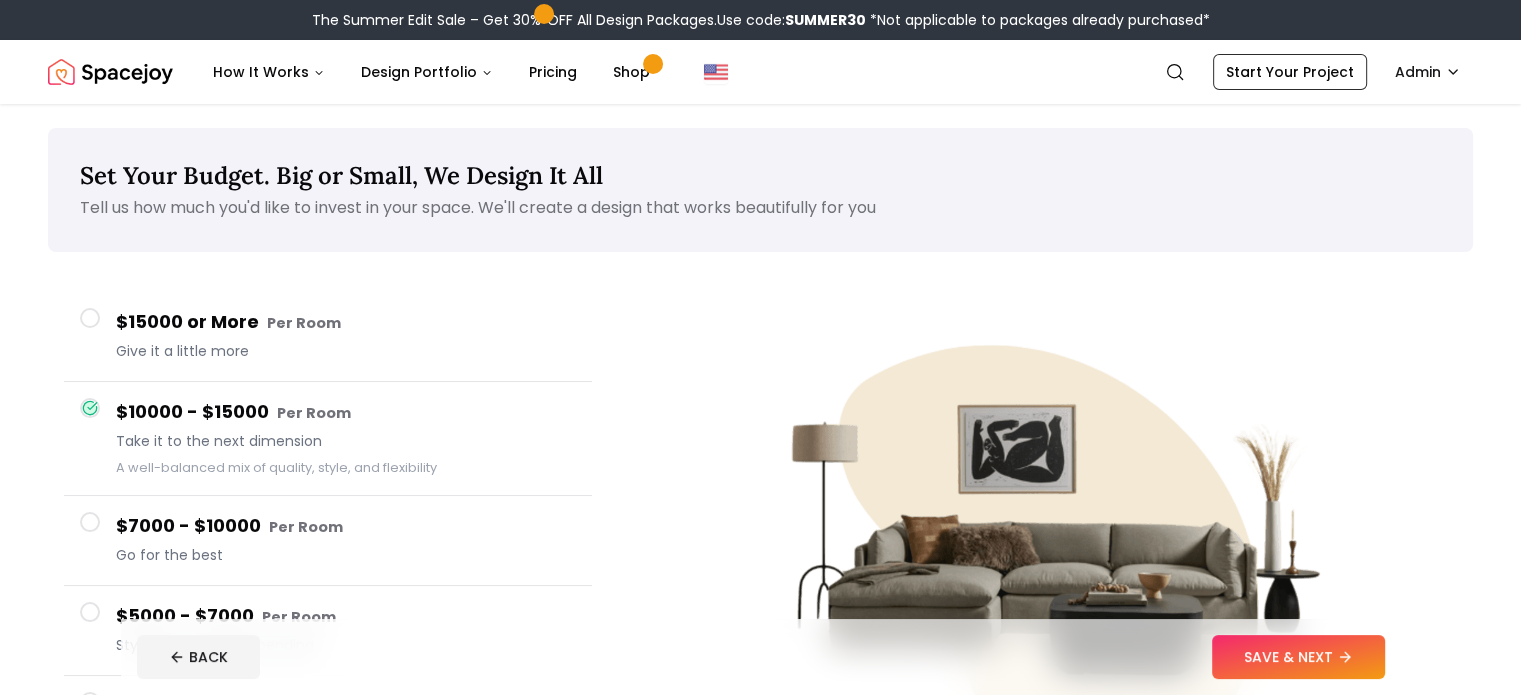 click on "SAVE & NEXT" at bounding box center [1298, 657] 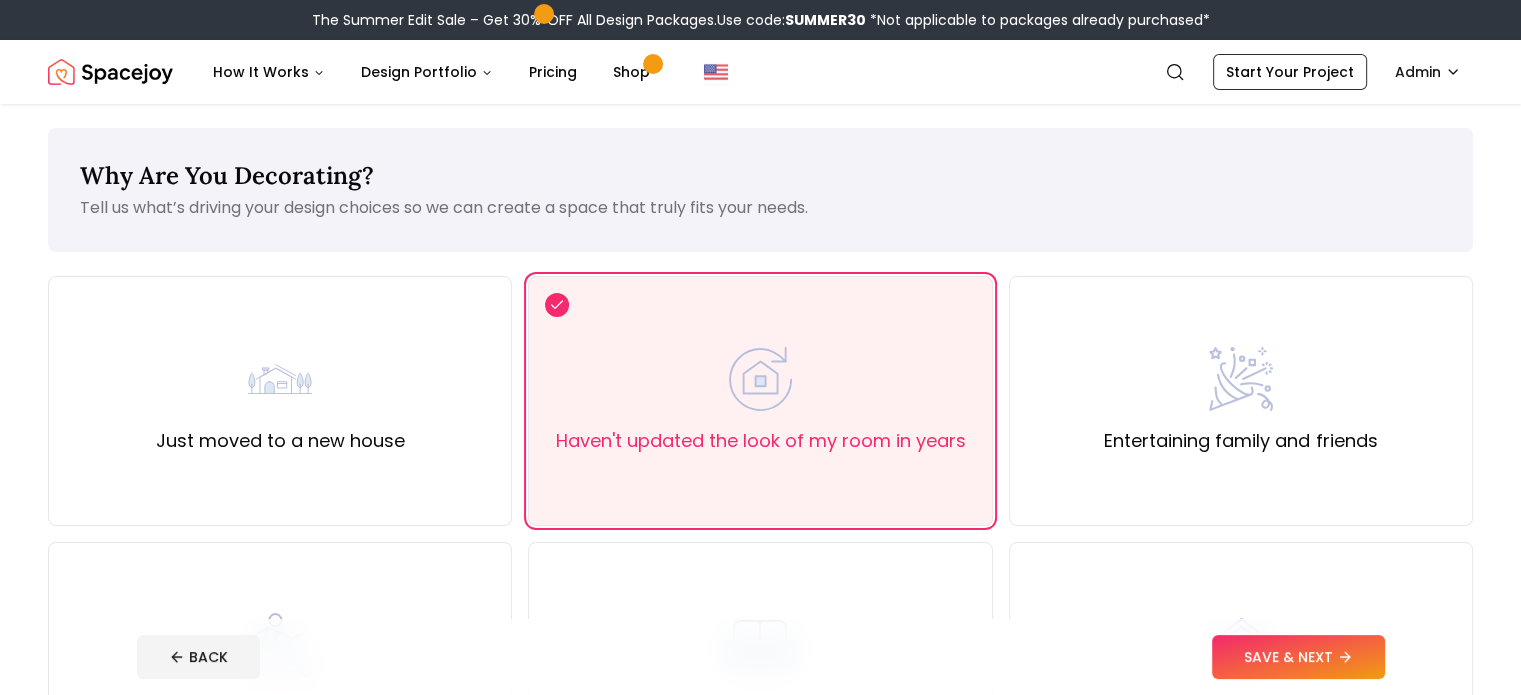 click on "SAVE & NEXT" at bounding box center [1298, 657] 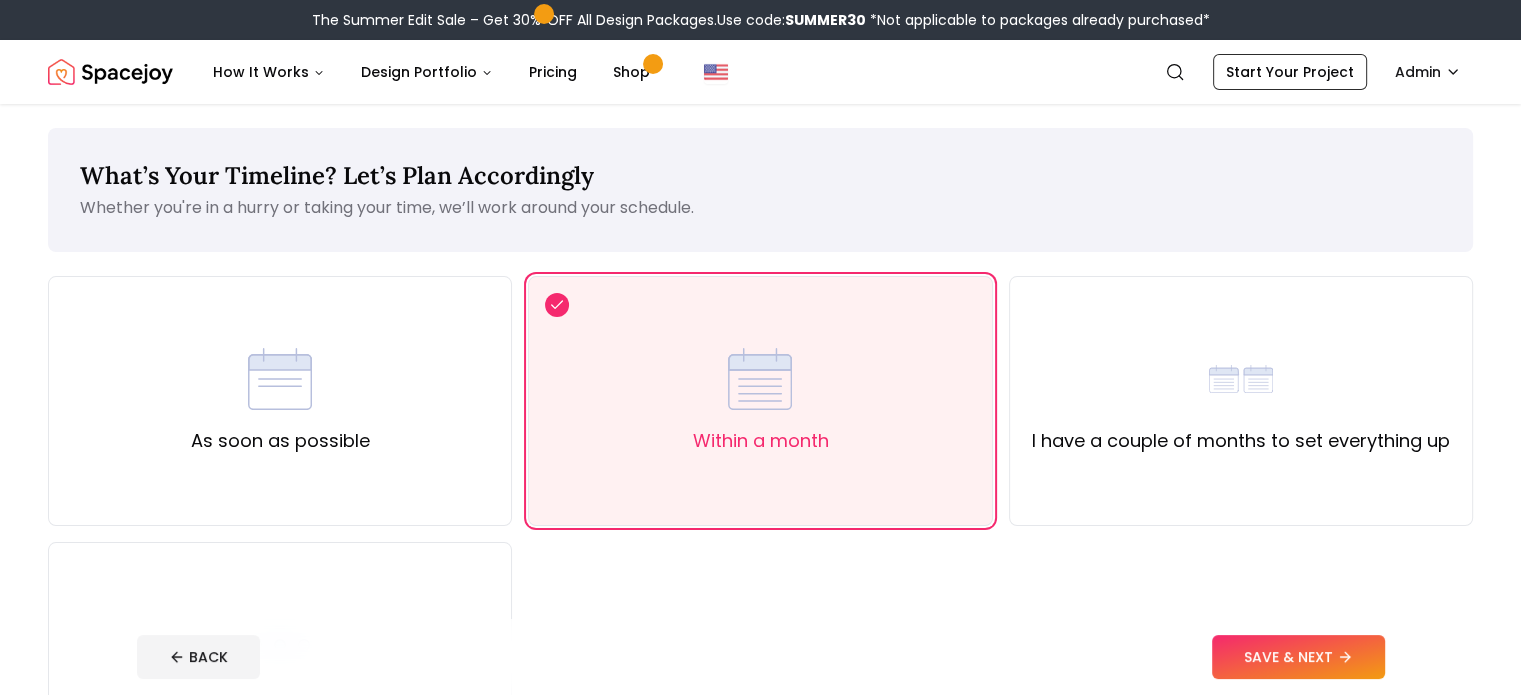 click on "SAVE & NEXT" at bounding box center (1298, 657) 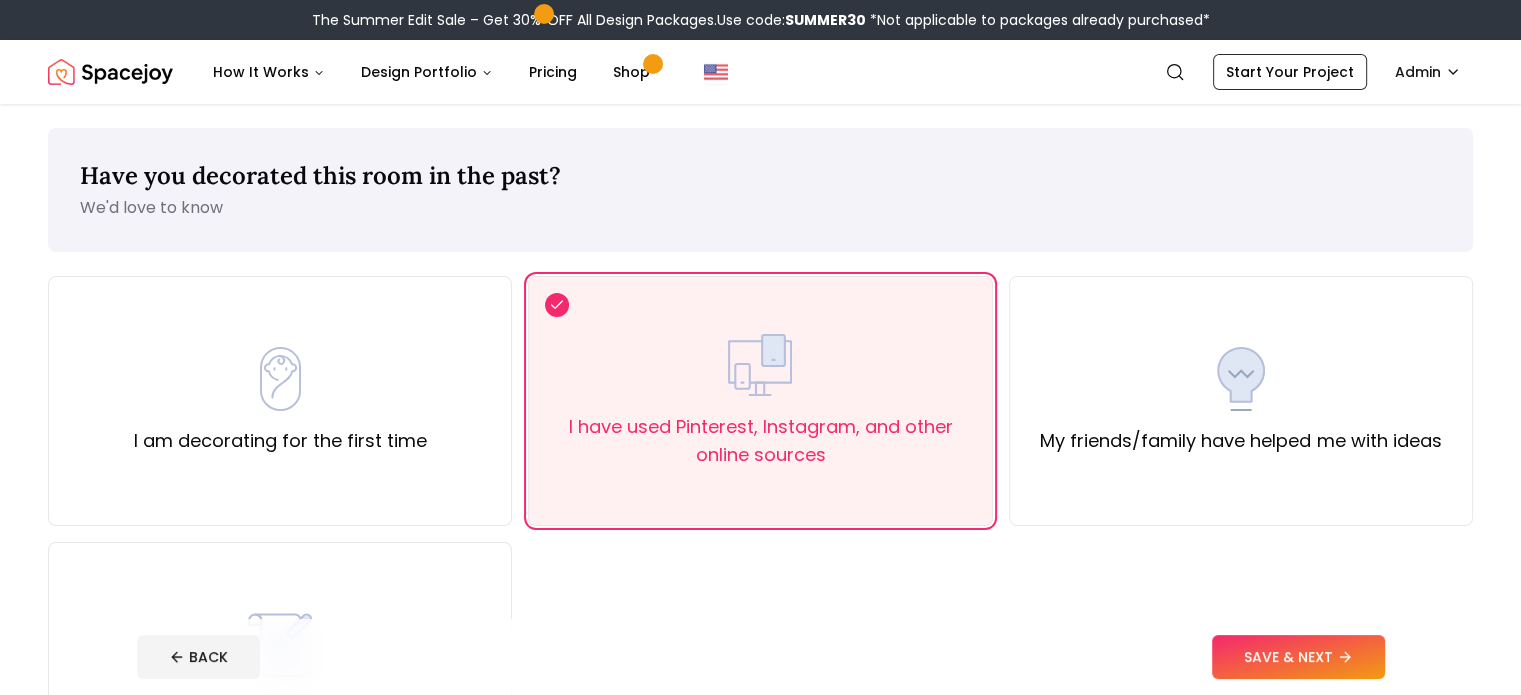 click on "SAVE & NEXT" at bounding box center [1298, 657] 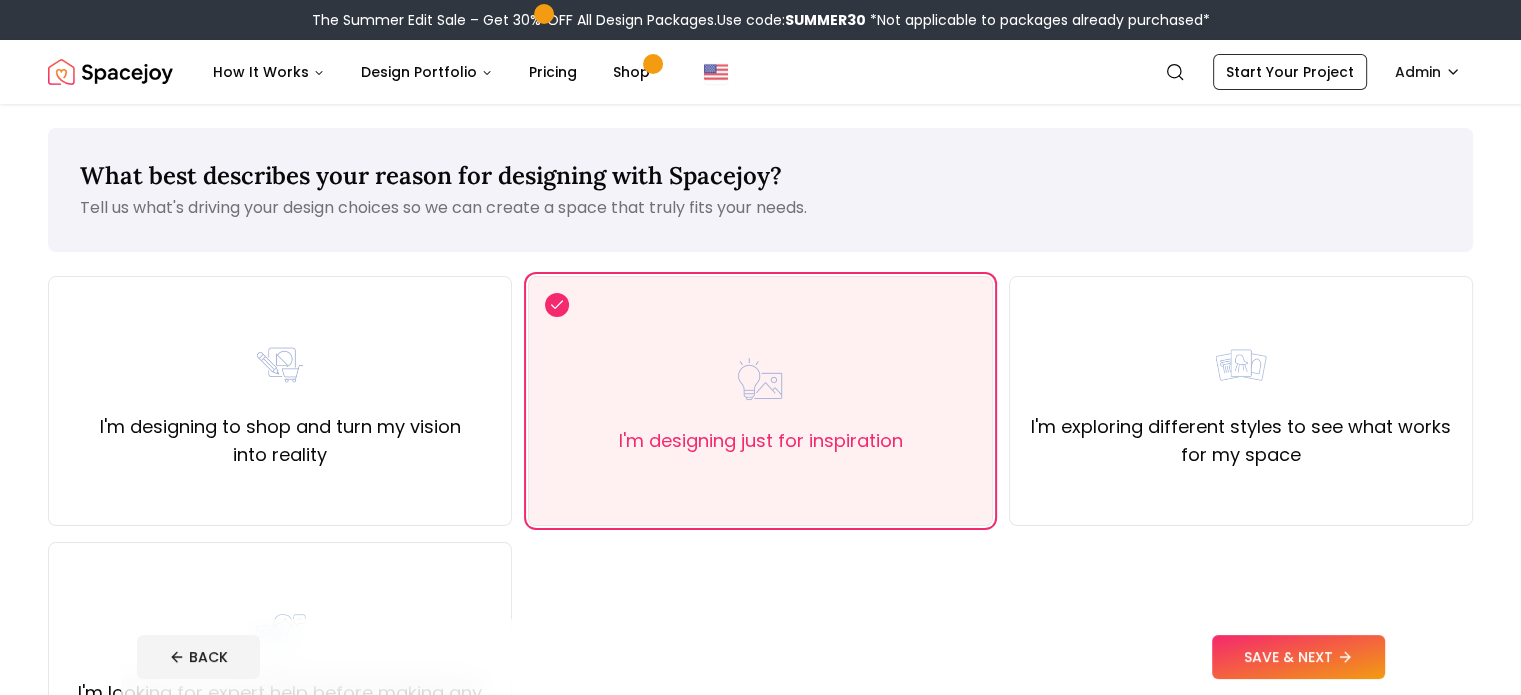 click on "SAVE & NEXT" at bounding box center (1298, 657) 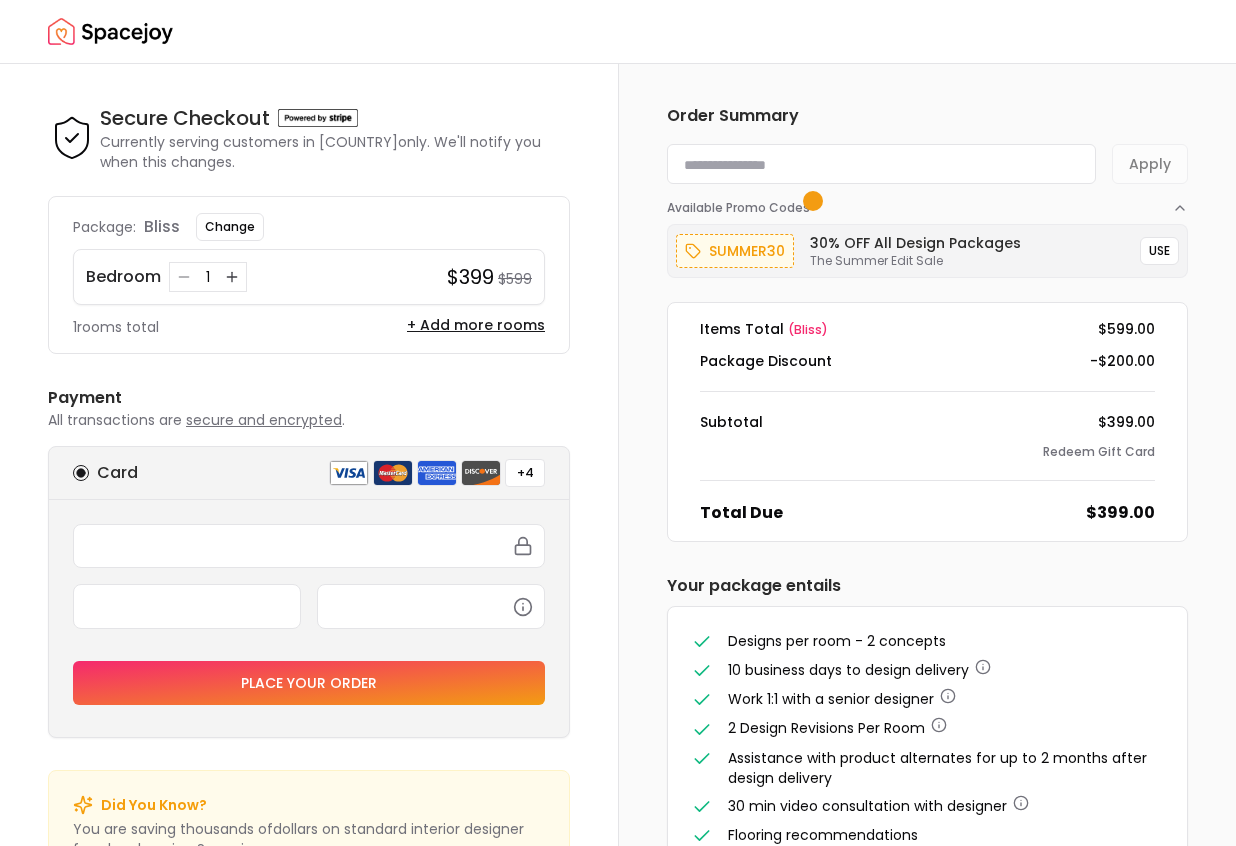 click at bounding box center (881, 164) 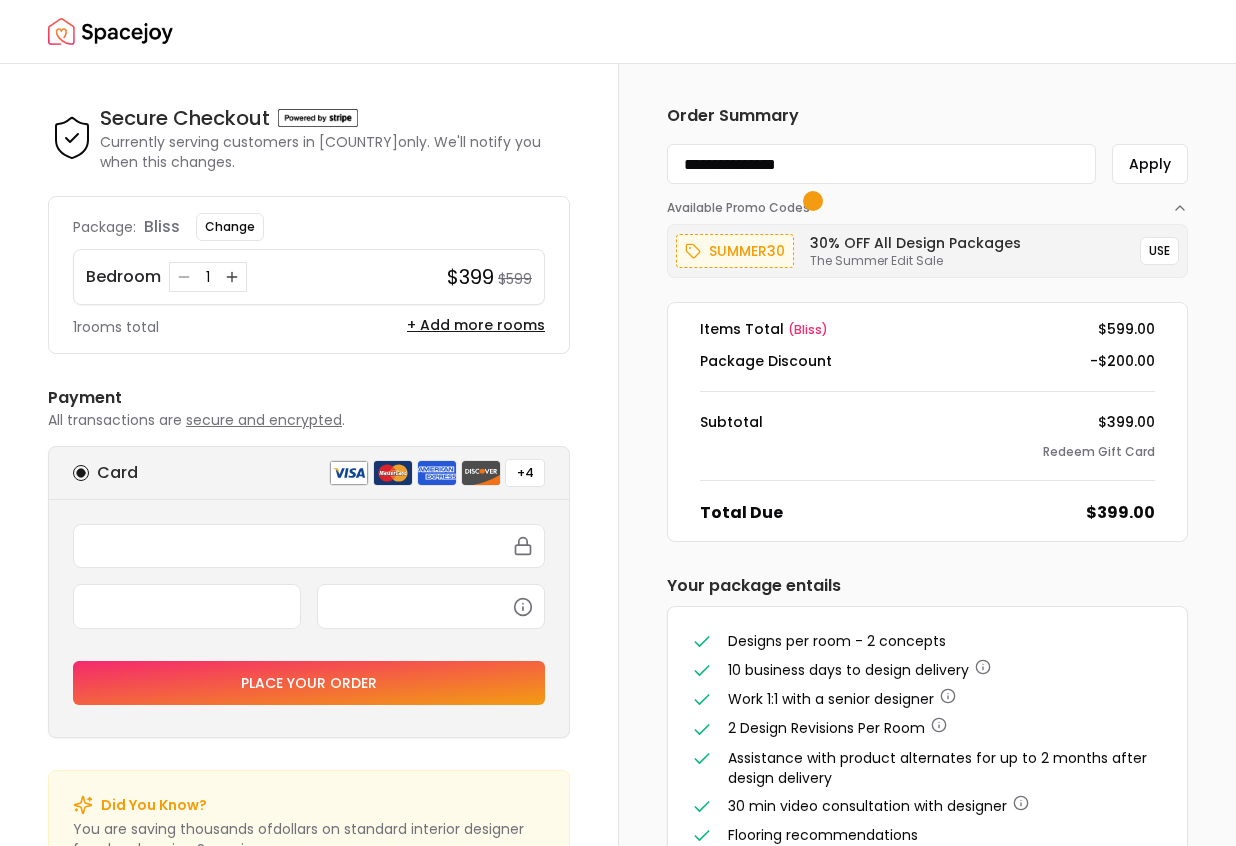 click on "Apply" at bounding box center (1150, 164) 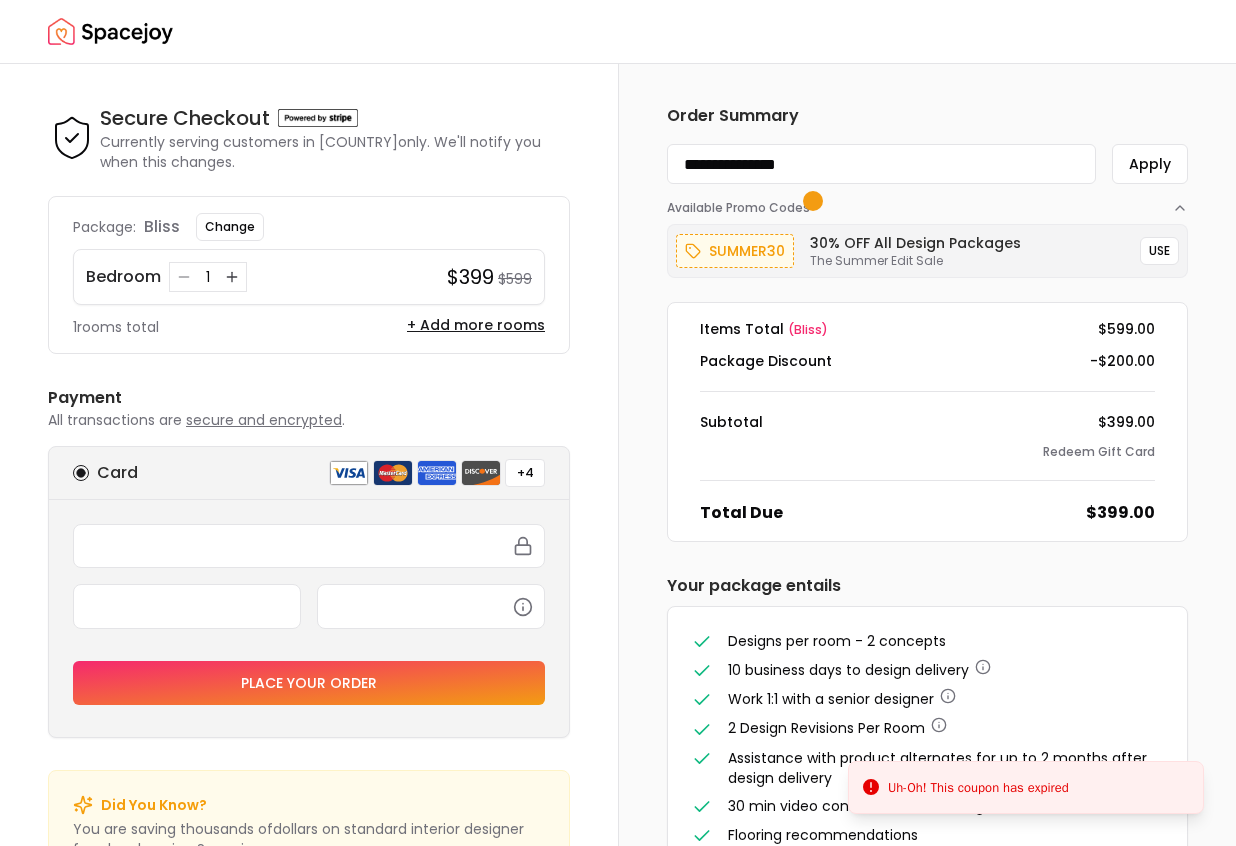 click on "**********" at bounding box center (881, 164) 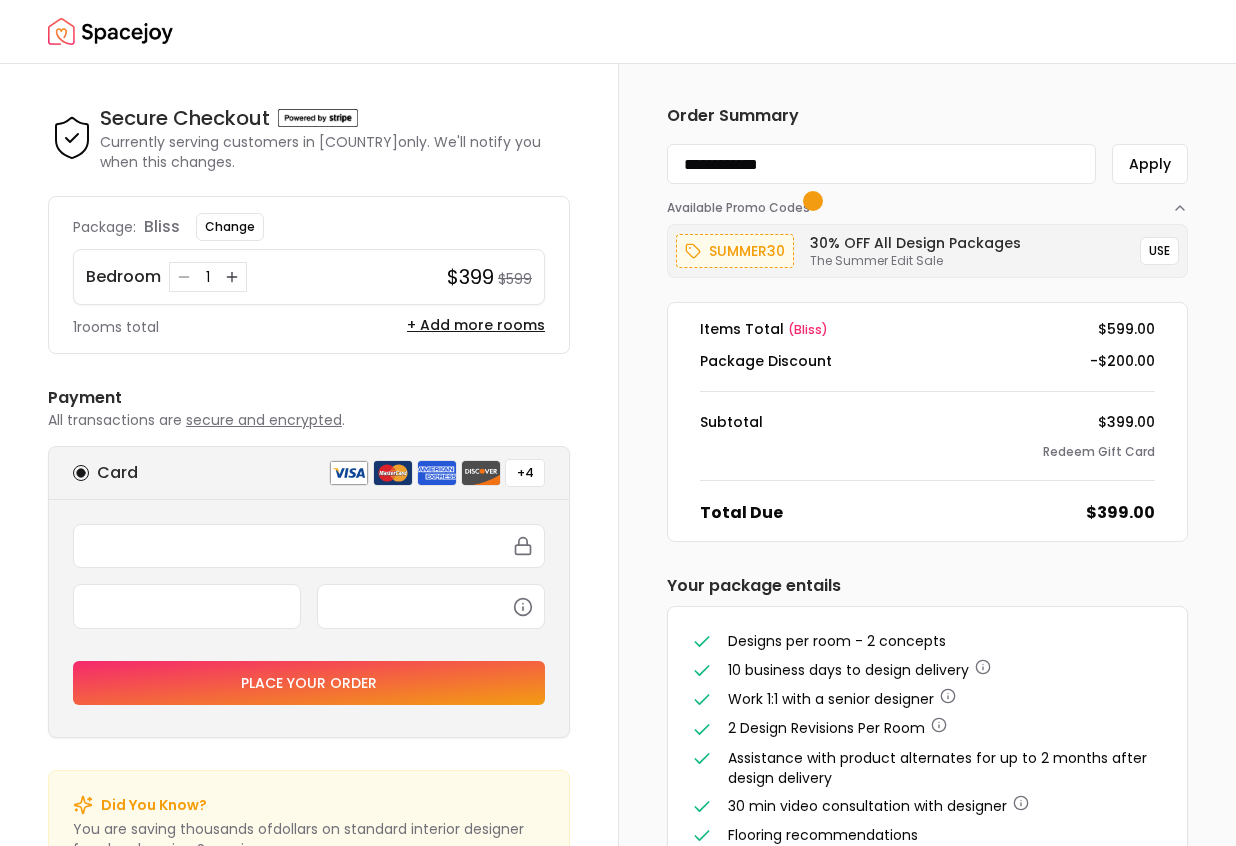 click on "Apply" at bounding box center [1150, 164] 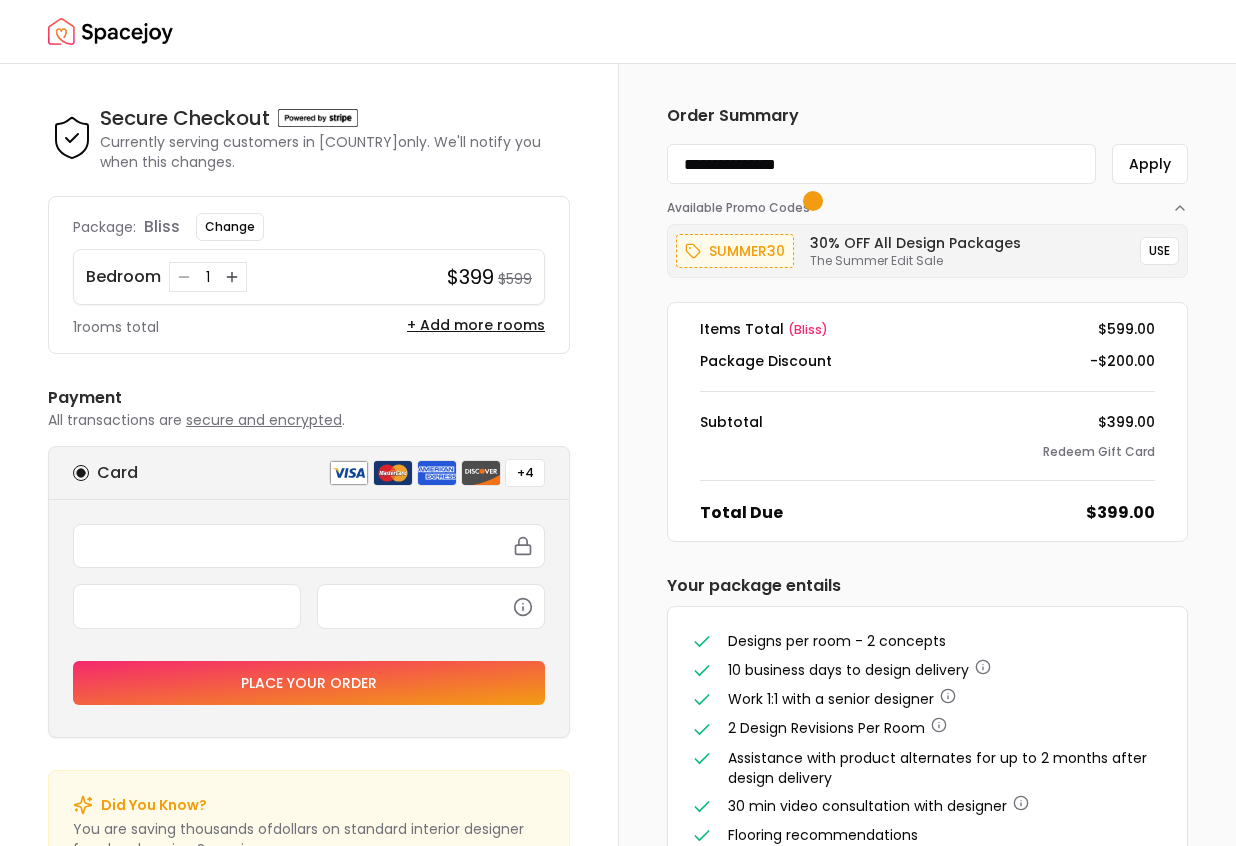 type on "**********" 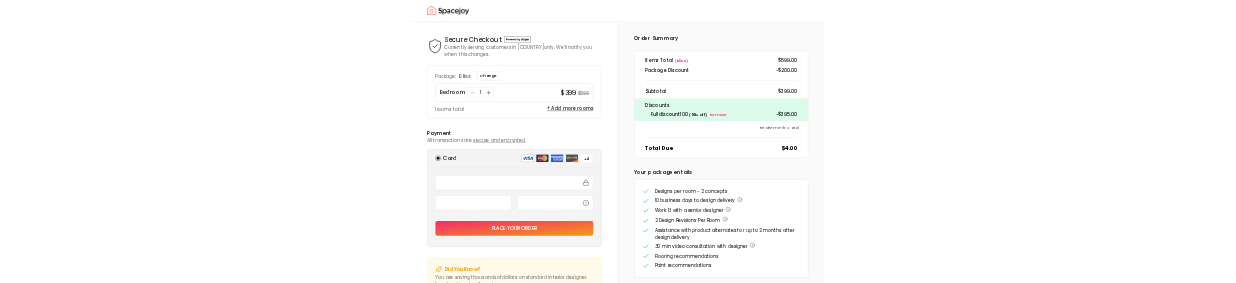 scroll, scrollTop: 75, scrollLeft: 0, axis: vertical 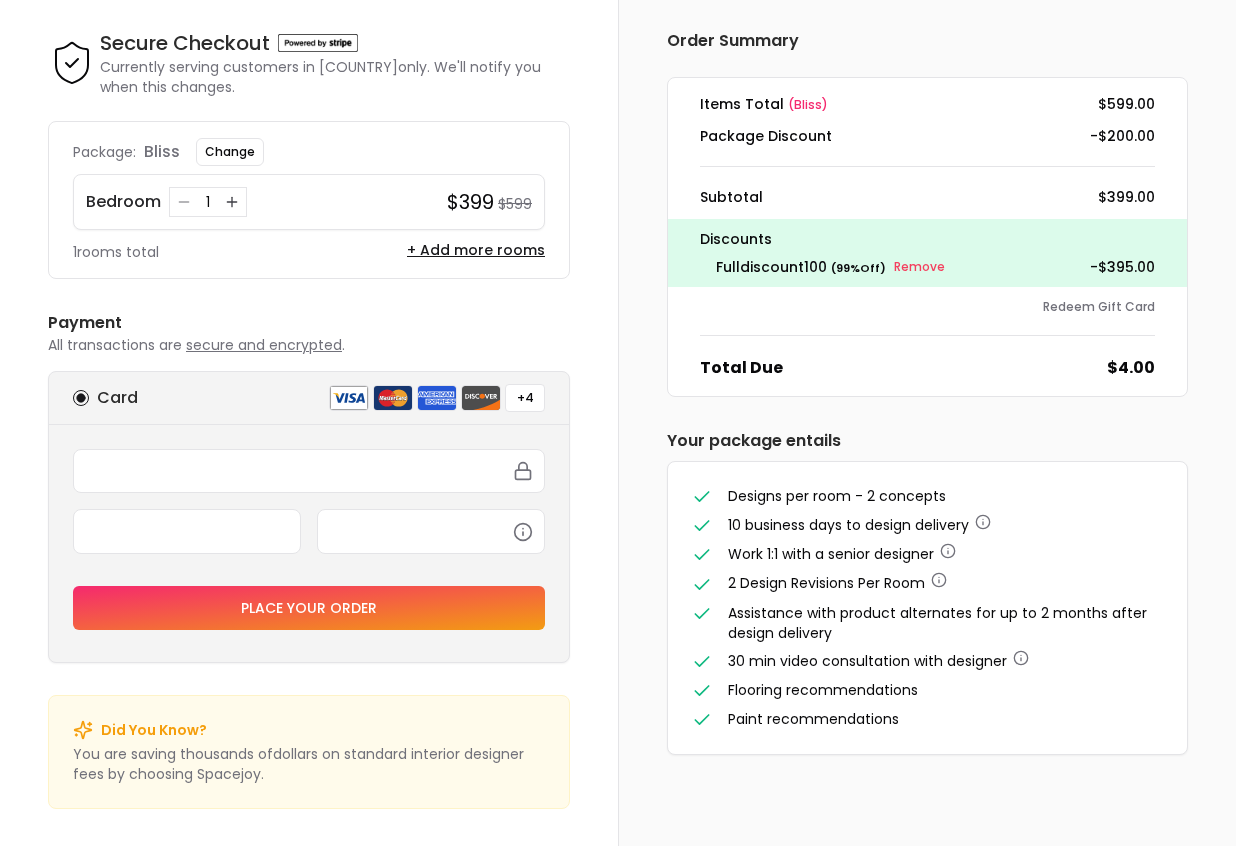 click at bounding box center [309, 471] 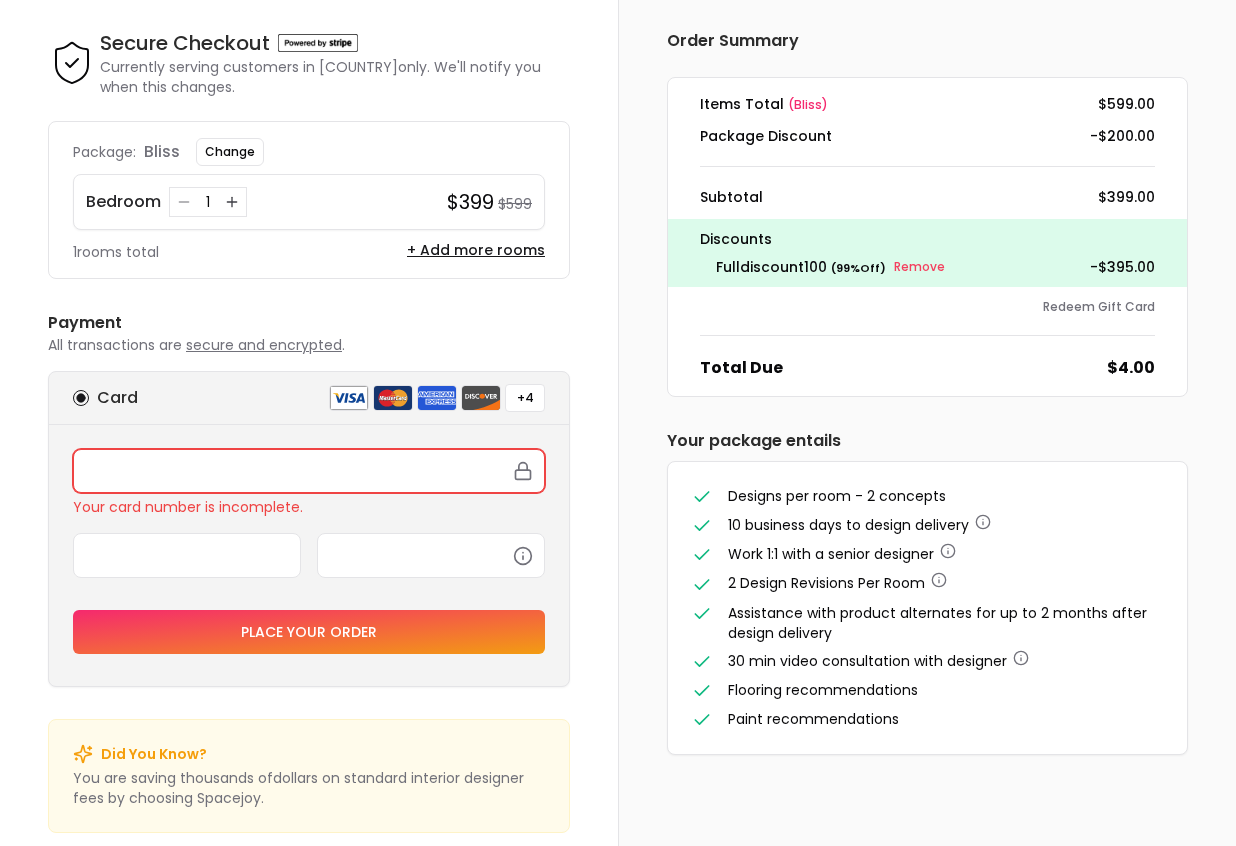 click at bounding box center [309, 471] 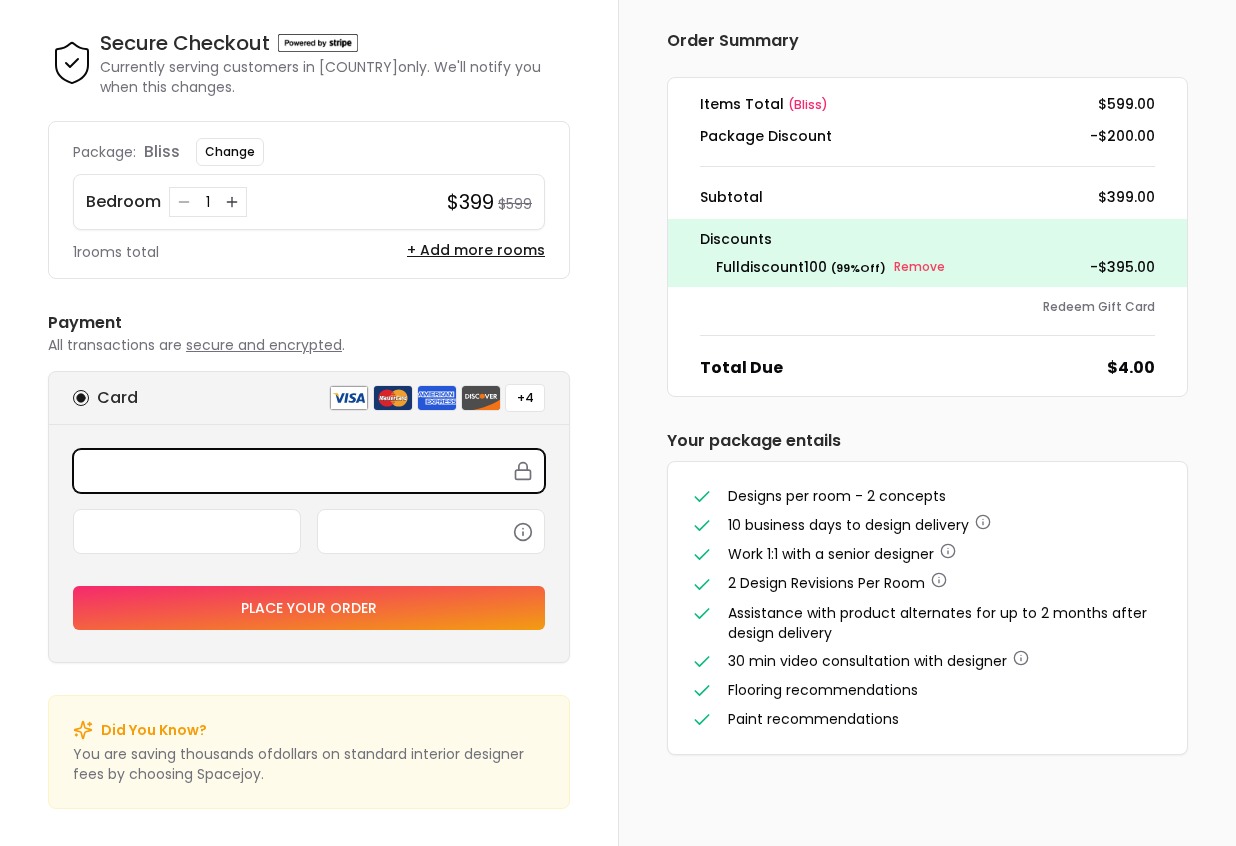 click at bounding box center (187, 531) 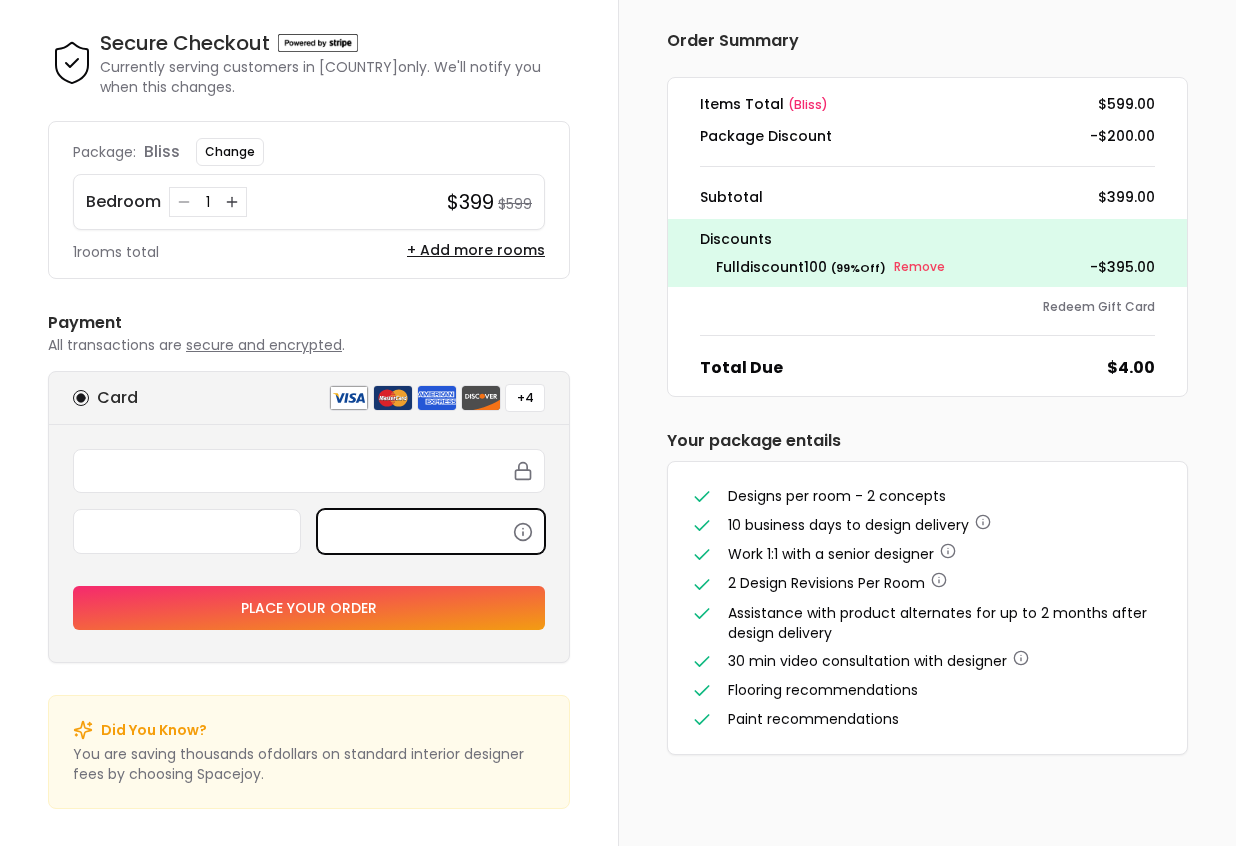 click on "Place your order" at bounding box center (309, 608) 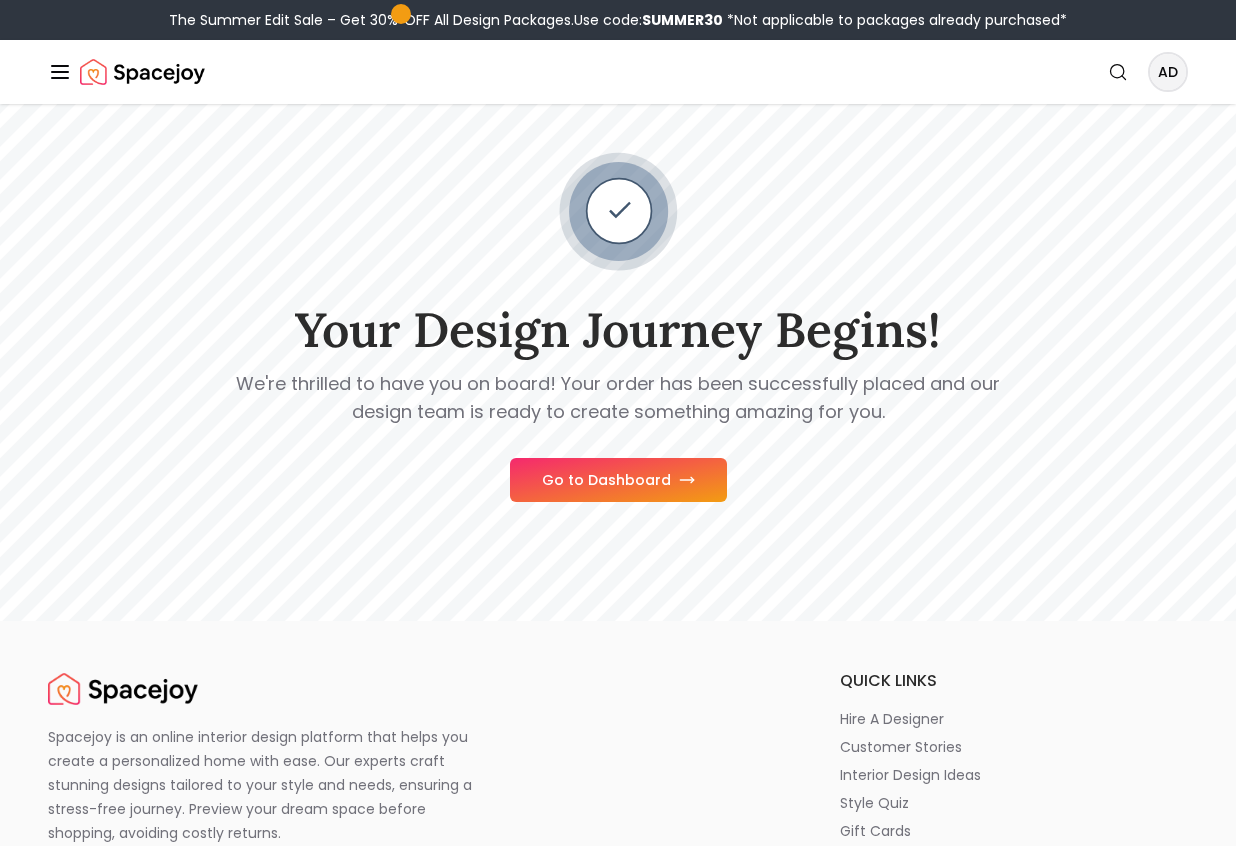 click on "Spacejoy Search AD" at bounding box center [618, 72] 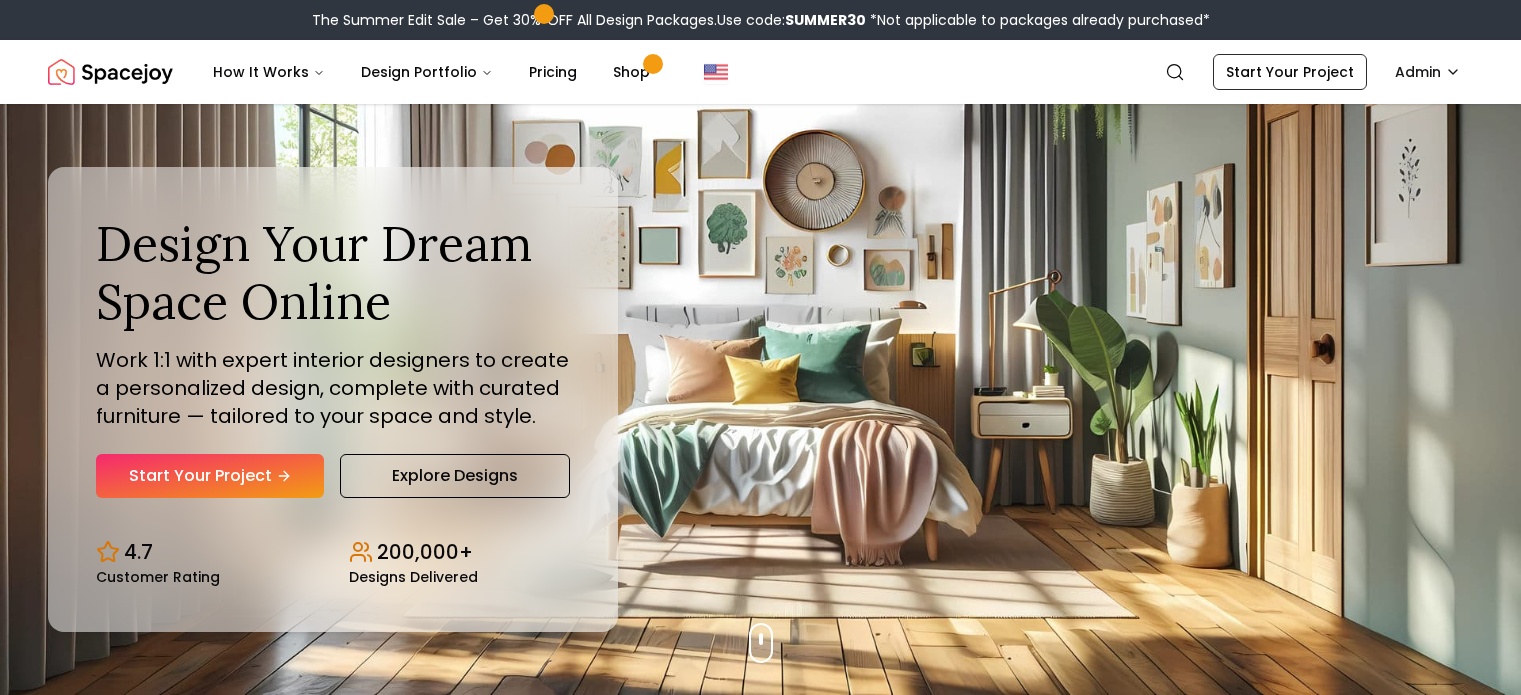 scroll, scrollTop: 0, scrollLeft: 0, axis: both 